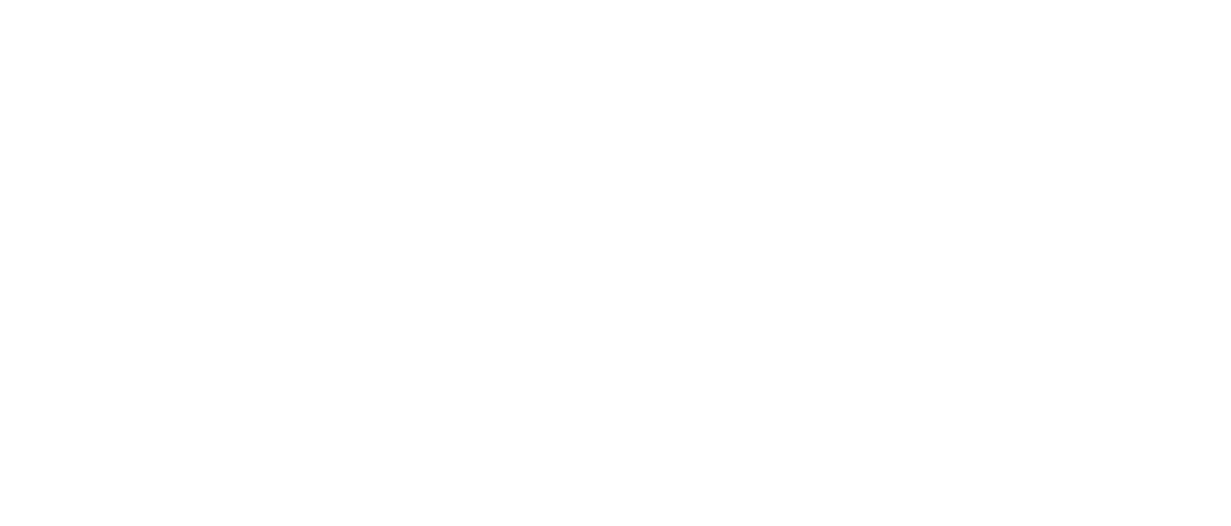 scroll, scrollTop: 0, scrollLeft: 0, axis: both 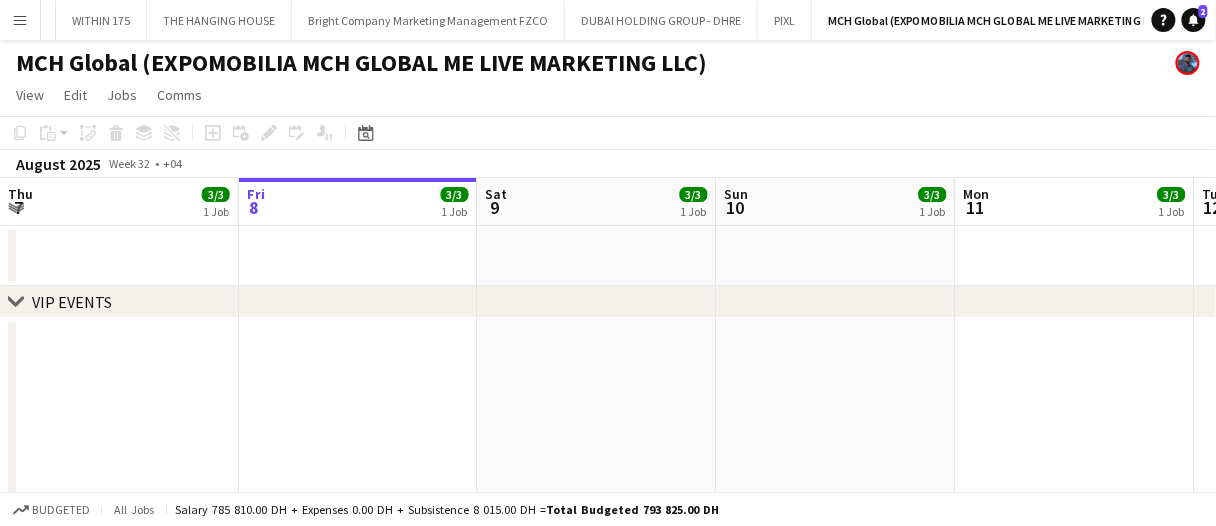 click at bounding box center (358, 256) 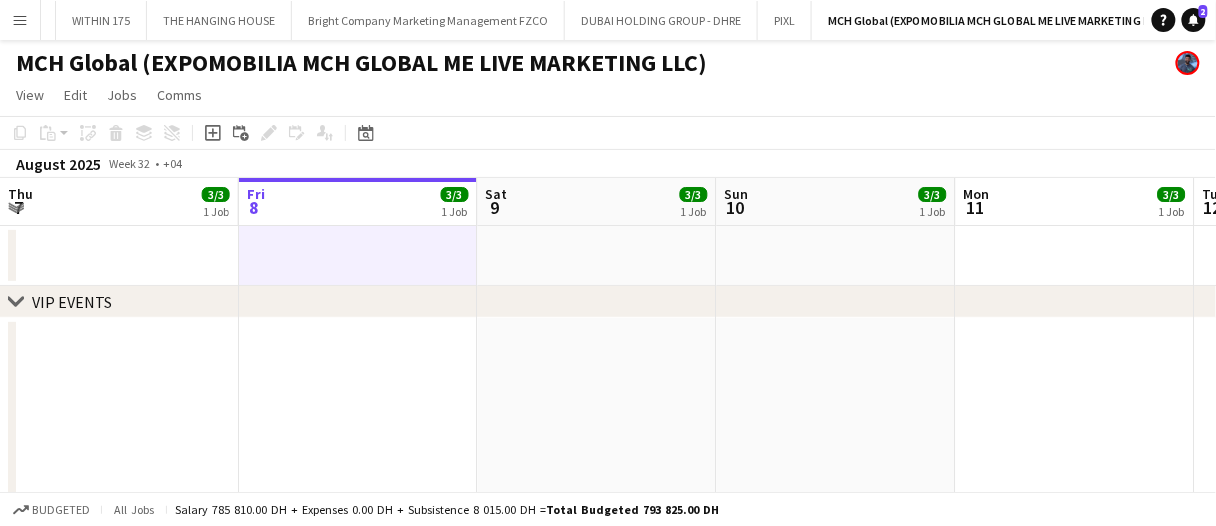 click at bounding box center [358, 256] 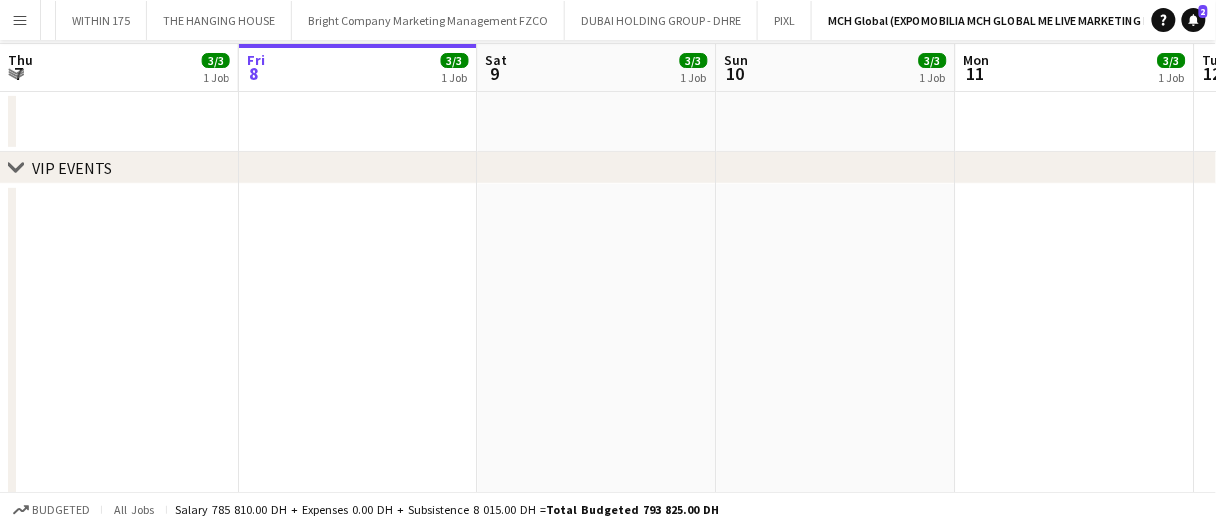 scroll, scrollTop: 0, scrollLeft: 0, axis: both 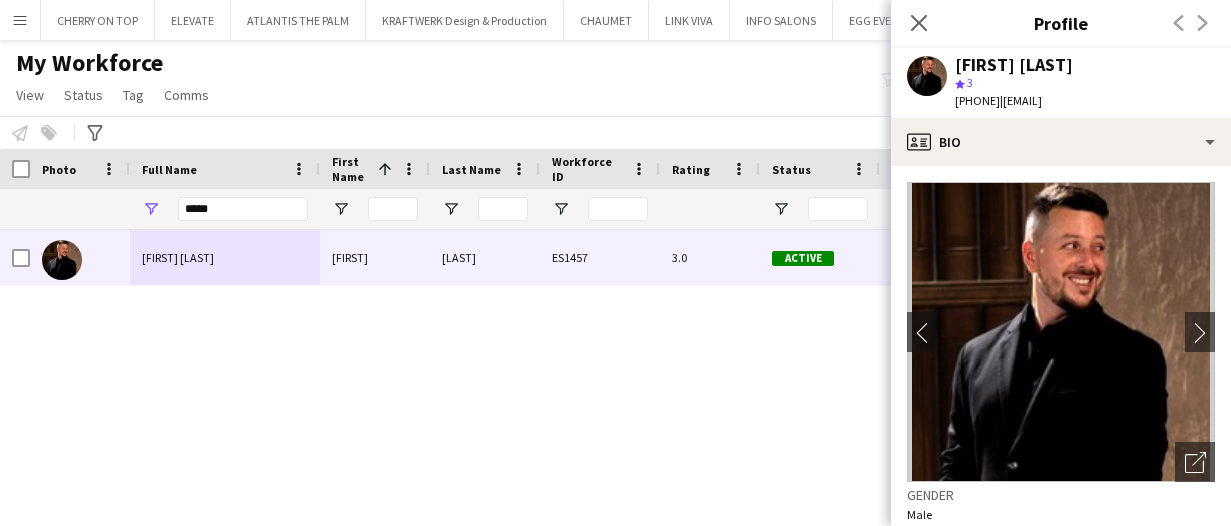 click on "[FIRST] [LAST] [FIRST] [LAST] [ID] [DATE] [DAYS] [SELF_EMPLOYED] [CREW]" at bounding box center (585, 353) 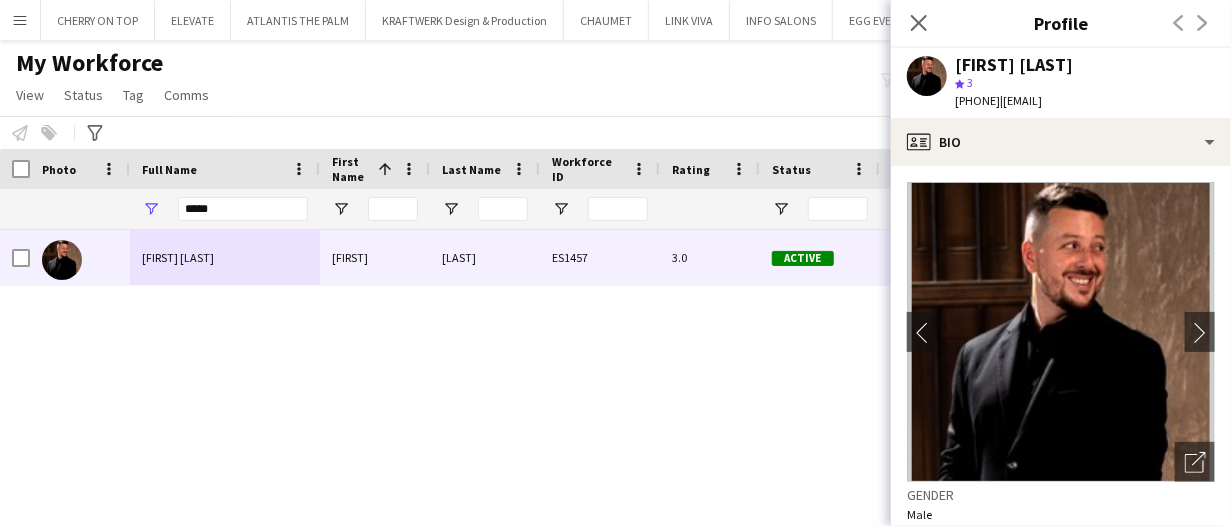 scroll, scrollTop: 0, scrollLeft: 0, axis: both 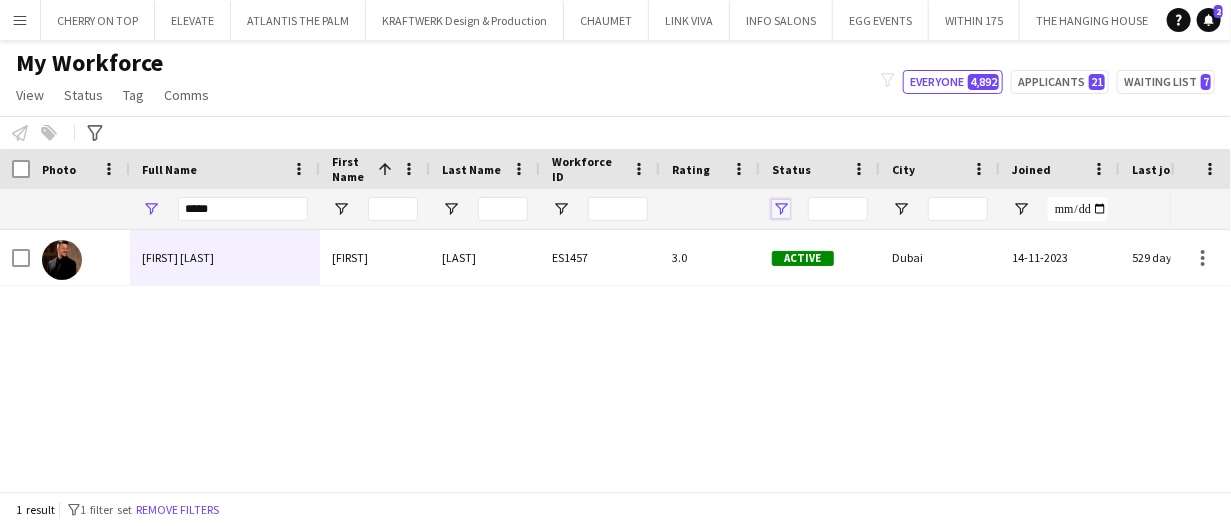 click at bounding box center [781, 209] 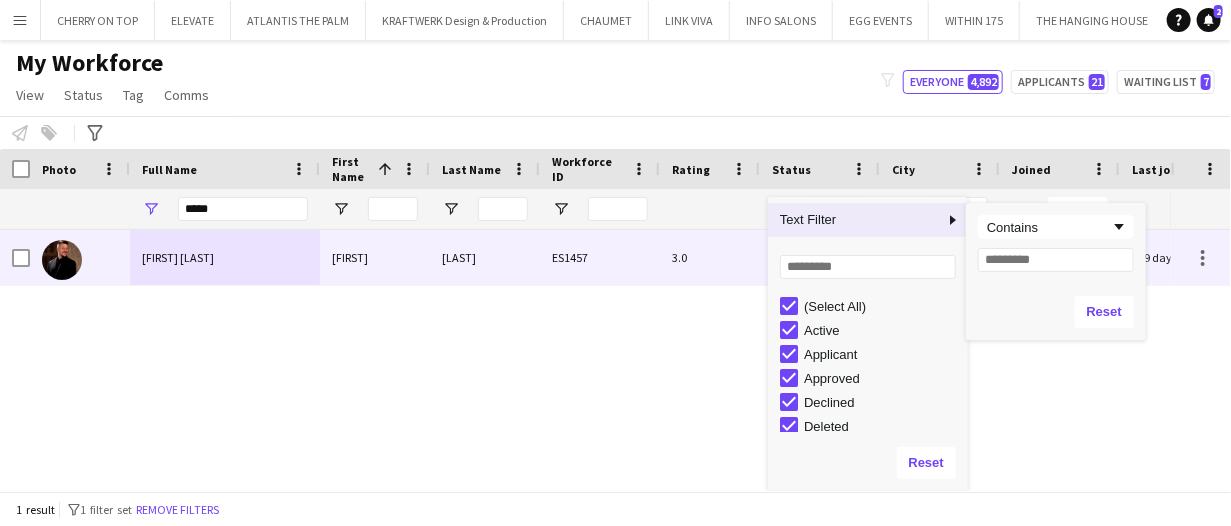 click on "[FIRST] [LAST] [FIRST] [LAST] [ID] [DATE] [DAYS] [SELF_EMPLOYED] [CREW]" at bounding box center [585, 353] 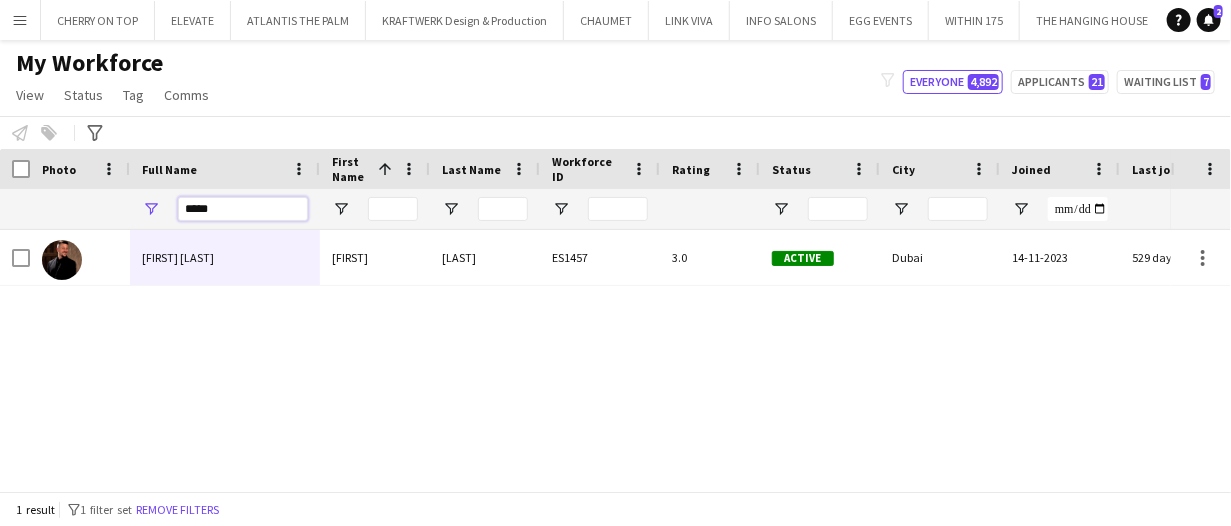 drag, startPoint x: 266, startPoint y: 216, endPoint x: 78, endPoint y: 186, distance: 190.37857 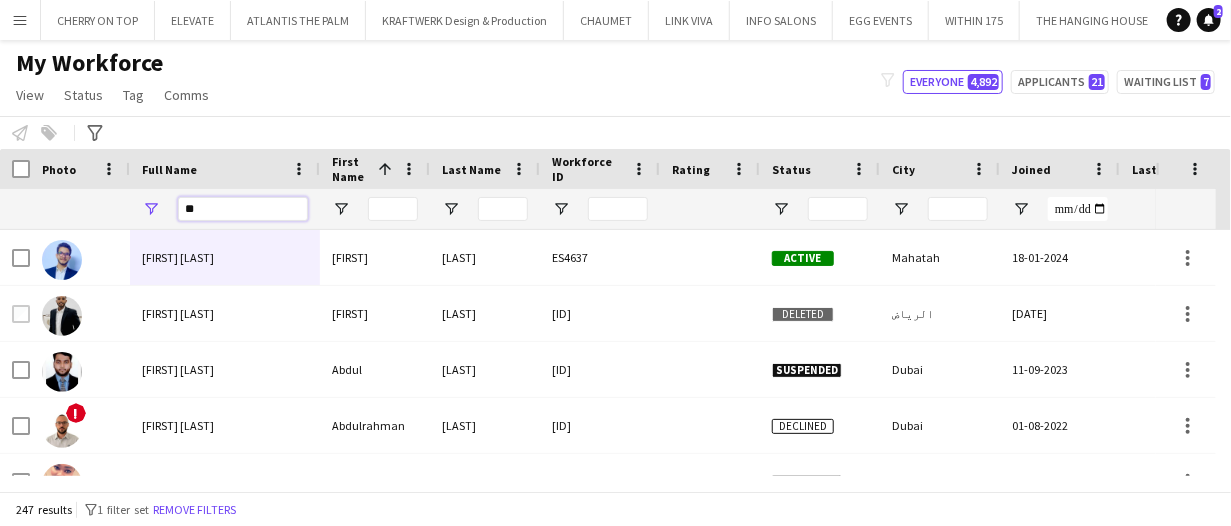 type on "*" 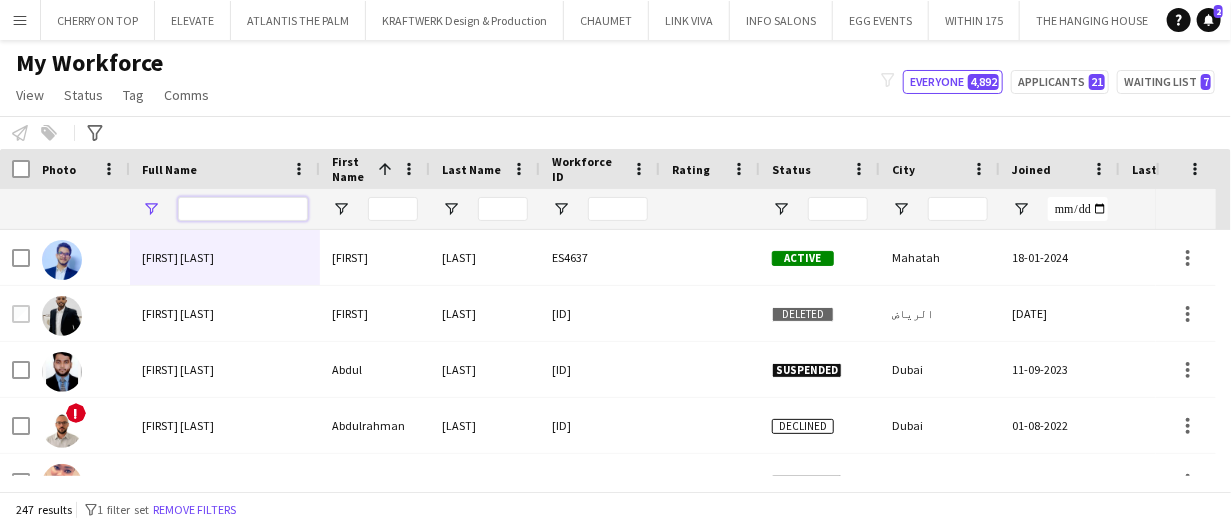 type 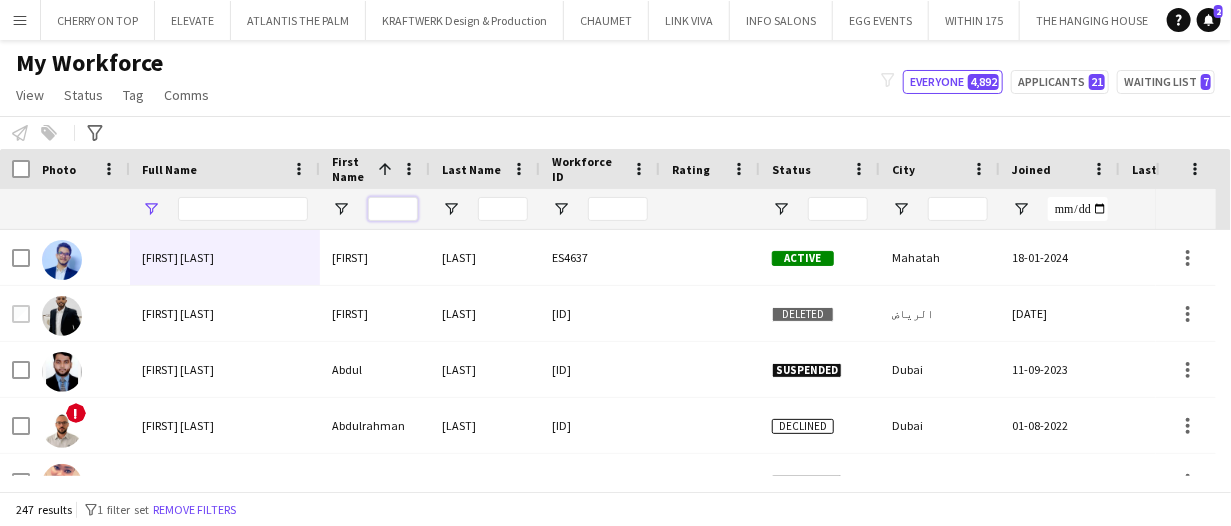 click at bounding box center (393, 209) 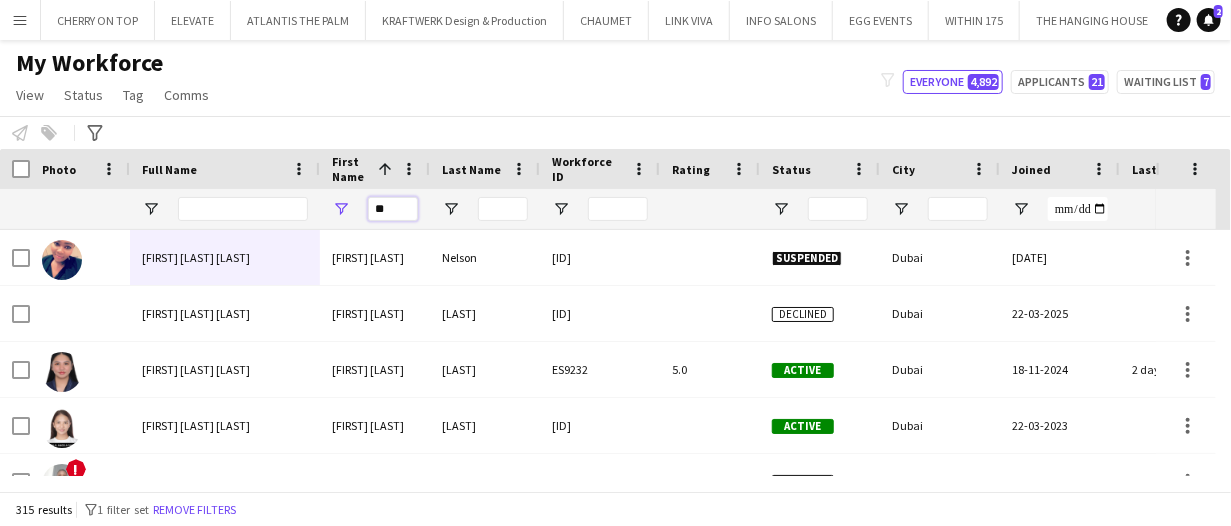 type on "*" 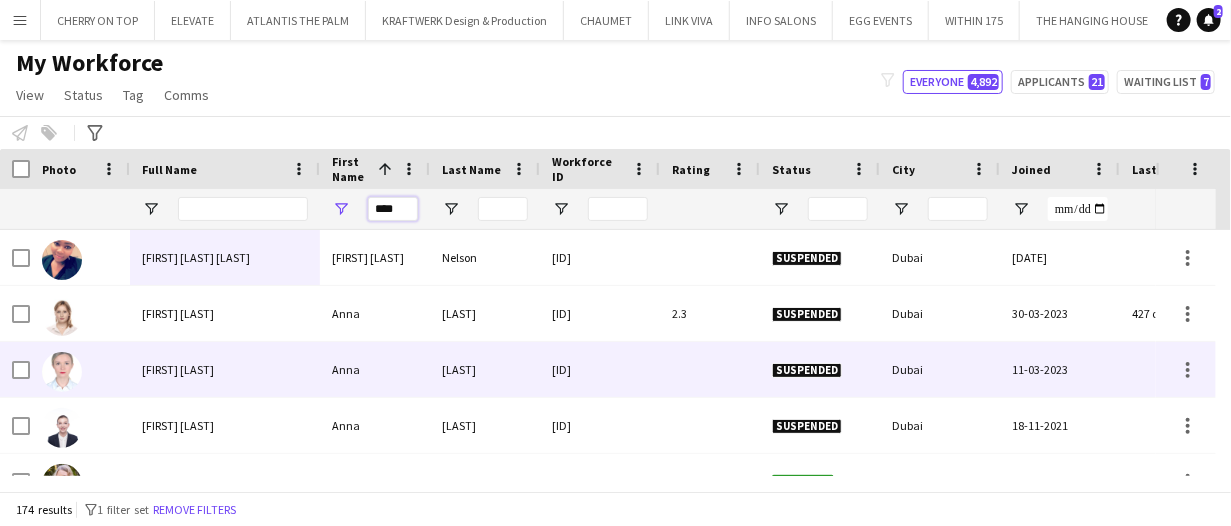 scroll, scrollTop: 100, scrollLeft: 0, axis: vertical 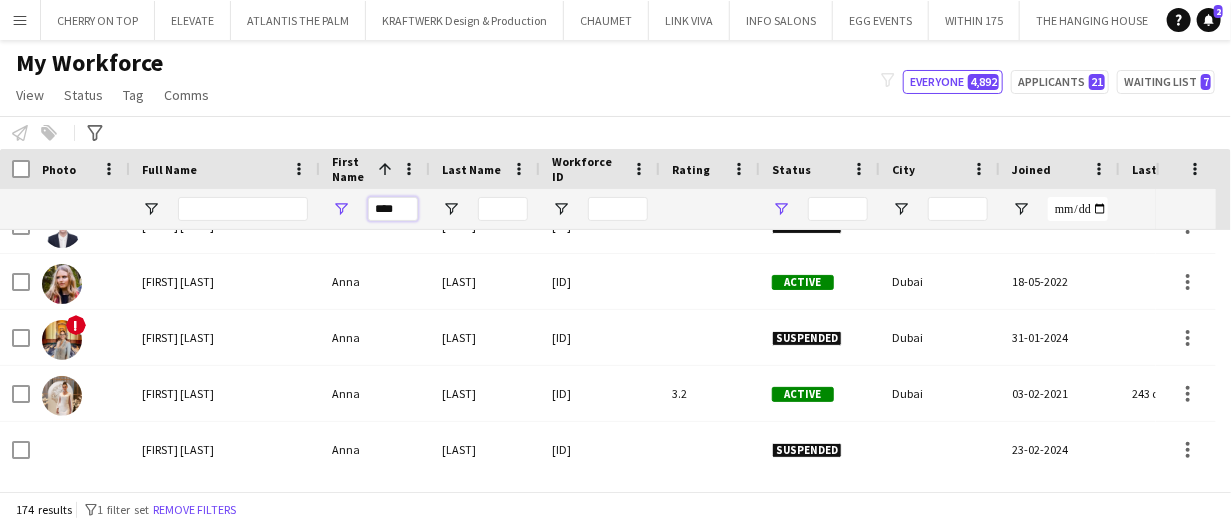 type on "****" 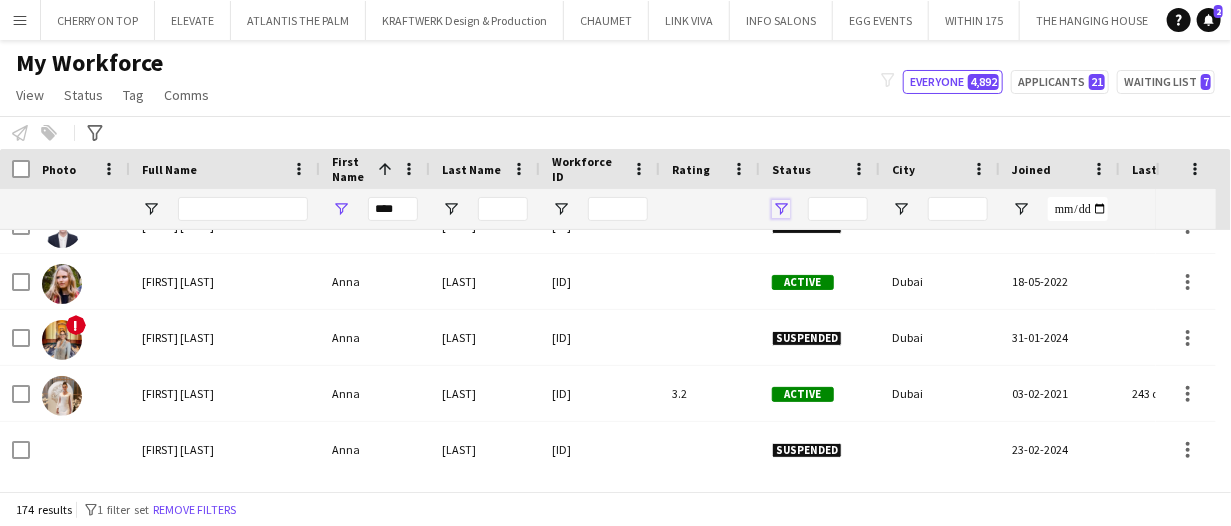 click at bounding box center (781, 209) 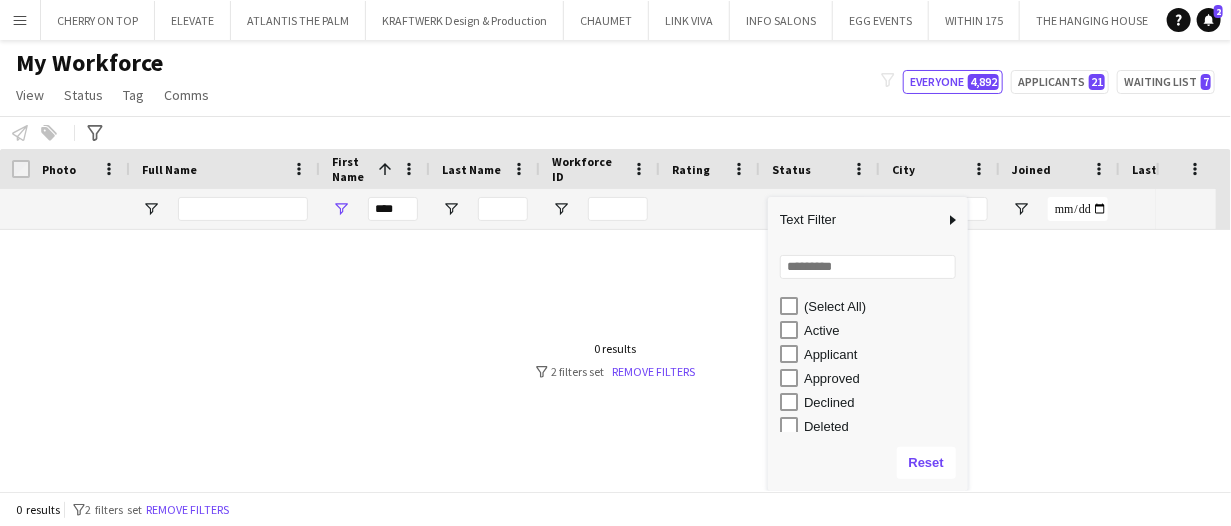 scroll, scrollTop: 0, scrollLeft: 0, axis: both 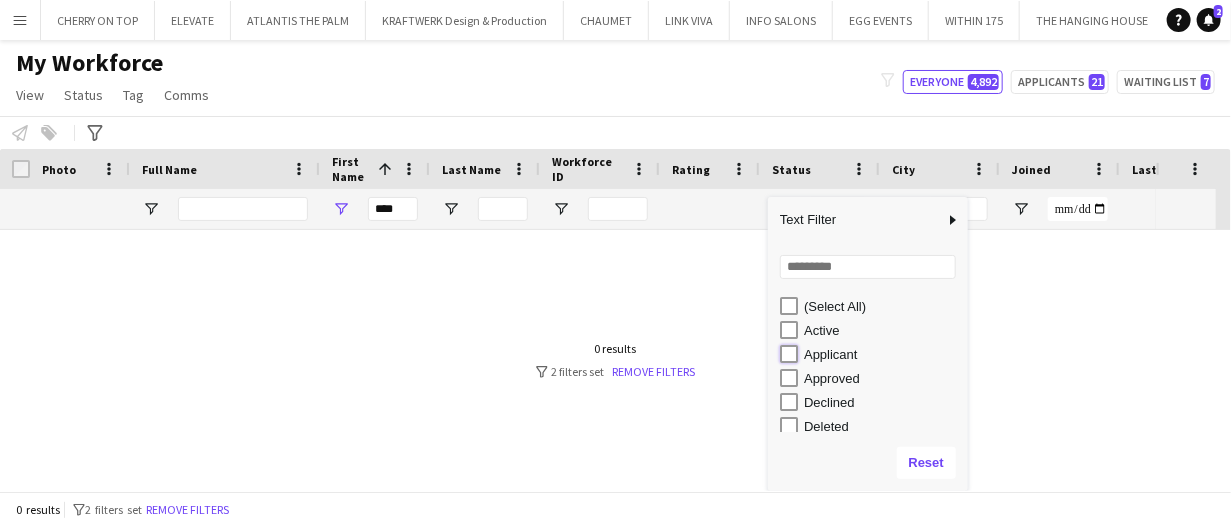 type on "**********" 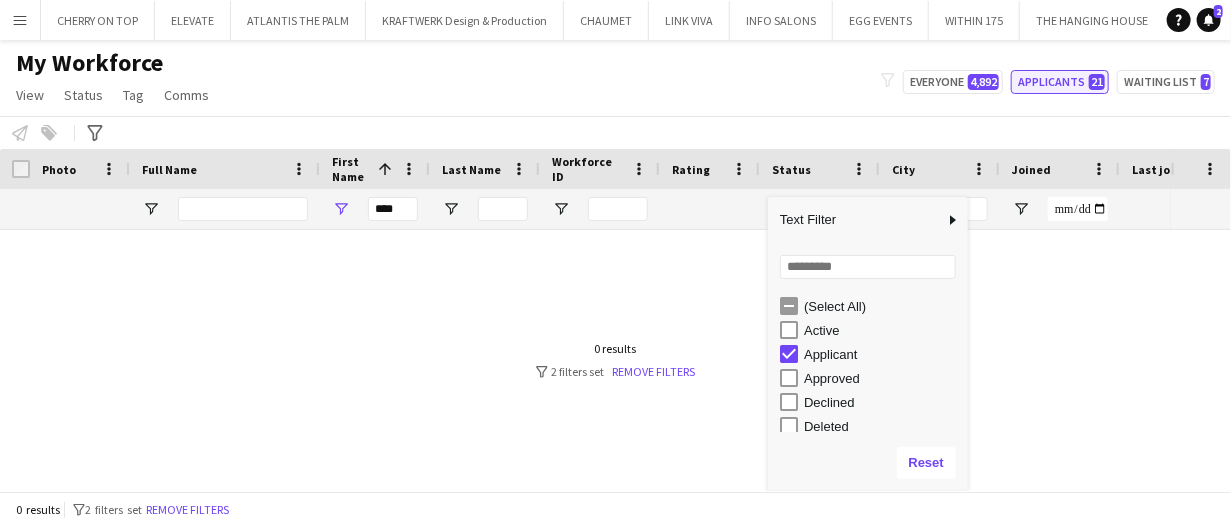 click on "Applicants   21" 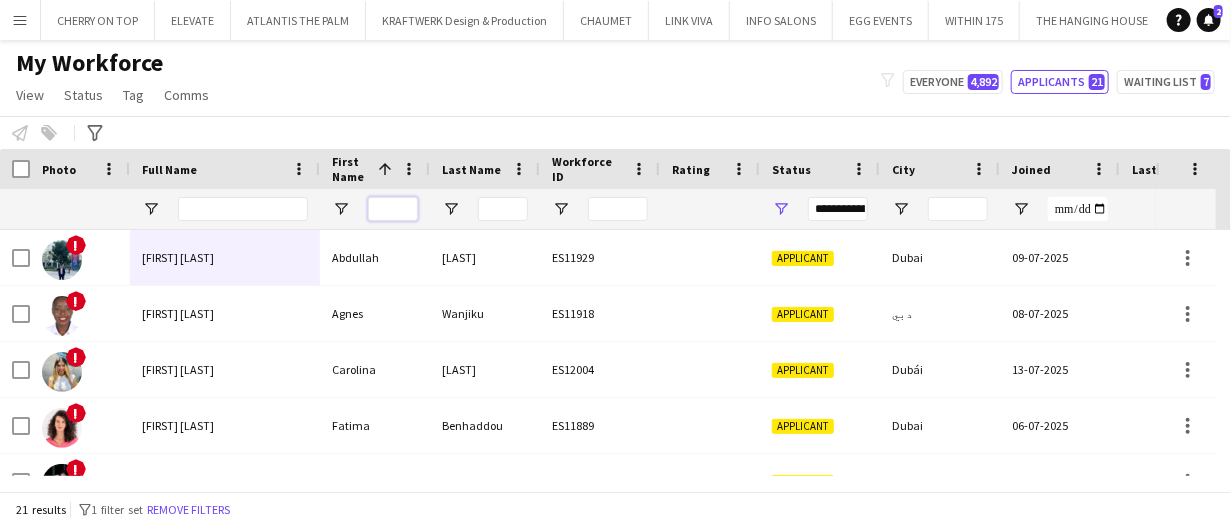 click at bounding box center (393, 209) 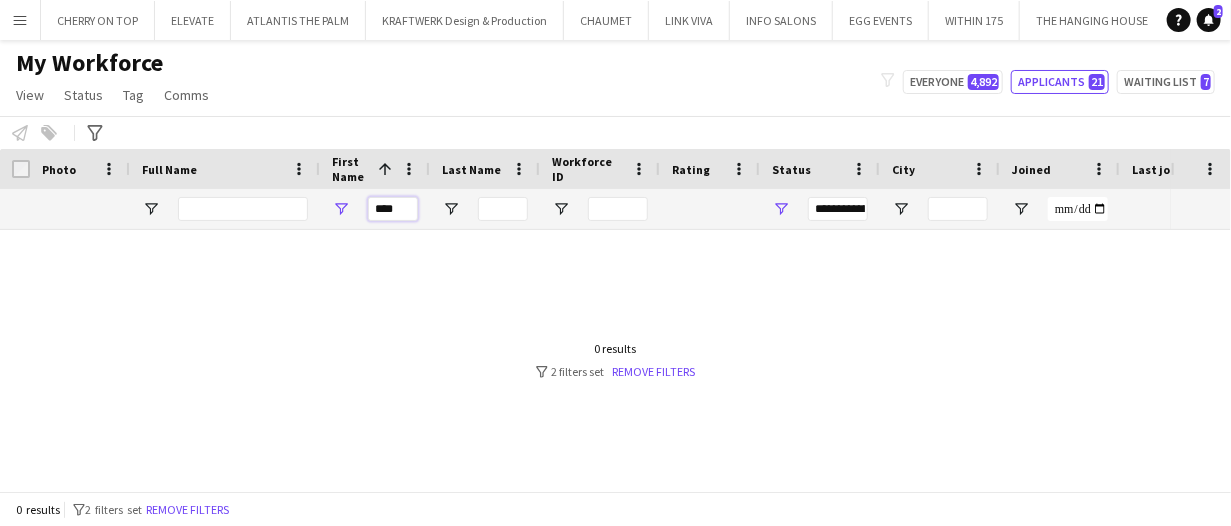 scroll, scrollTop: 0, scrollLeft: 221, axis: horizontal 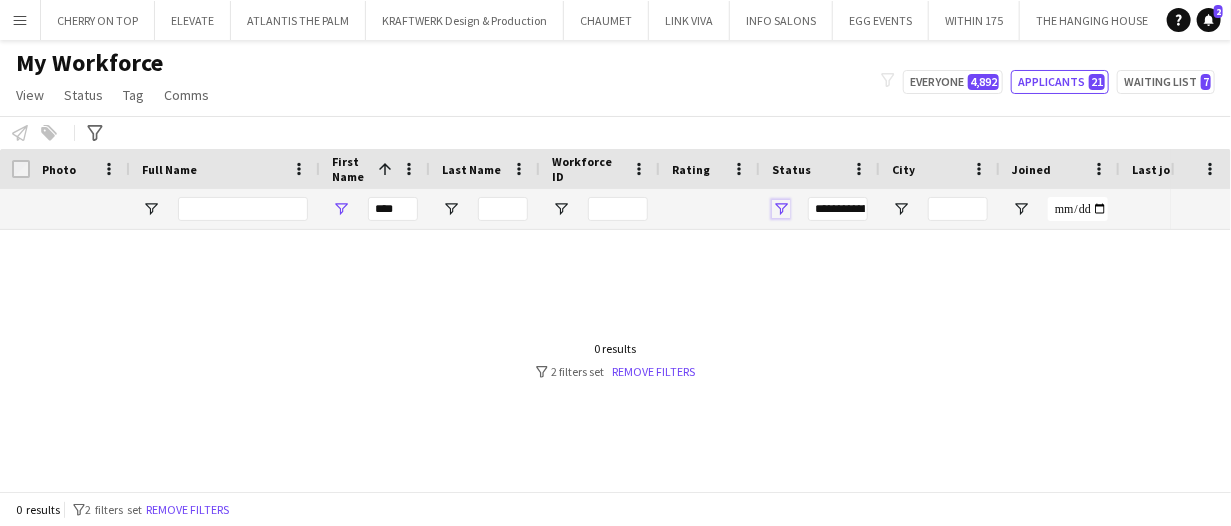 click at bounding box center [781, 209] 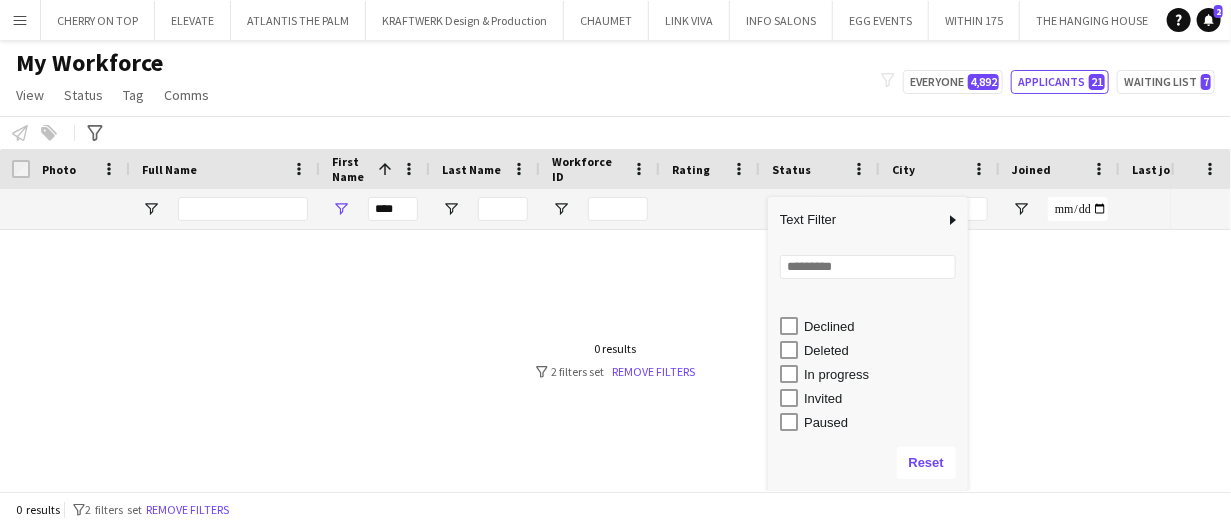 scroll, scrollTop: 100, scrollLeft: 0, axis: vertical 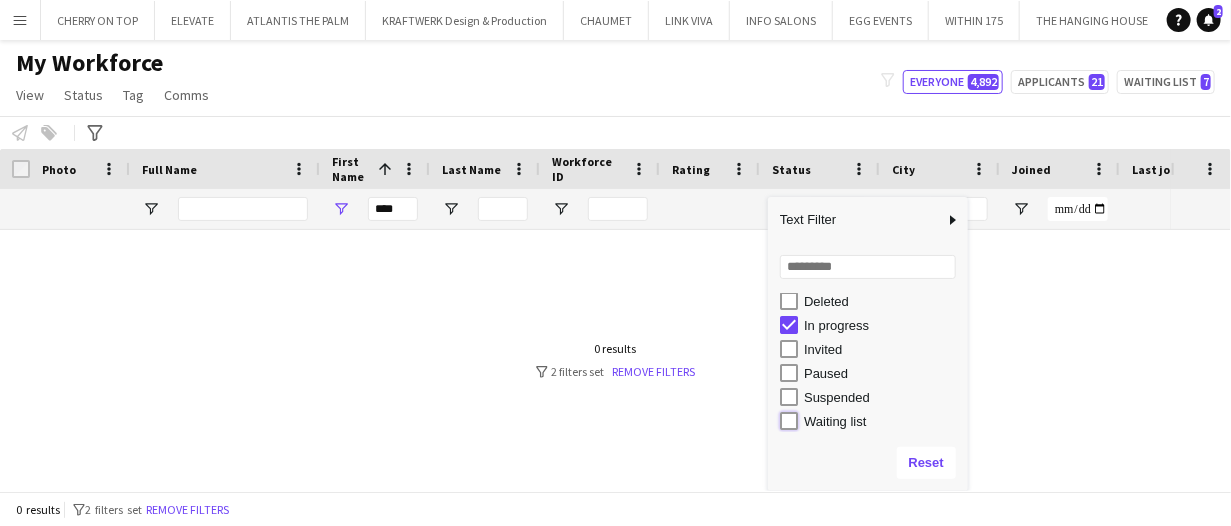 type on "**********" 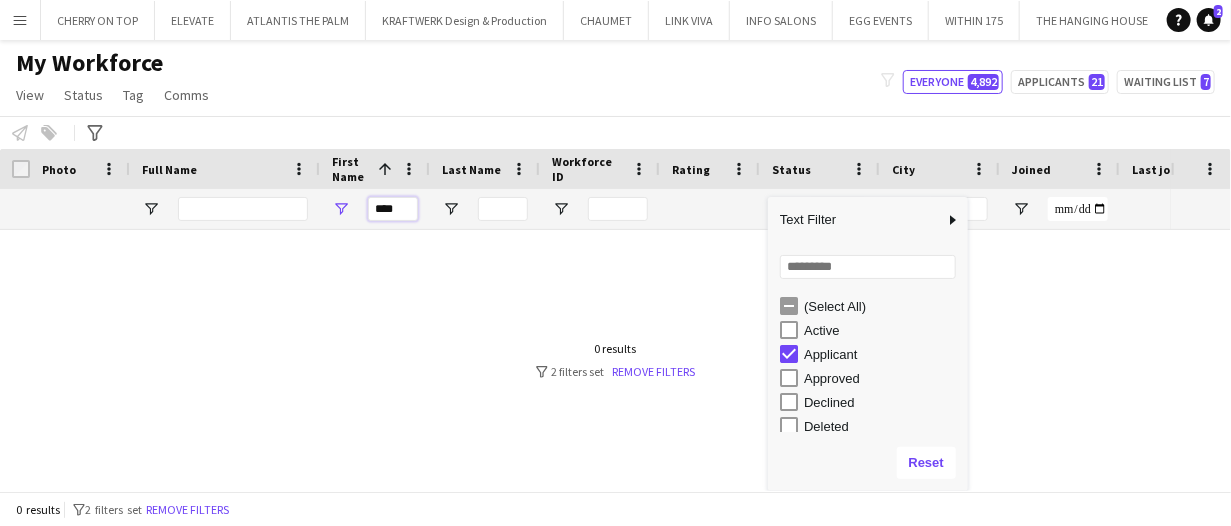 click on "****" at bounding box center (393, 209) 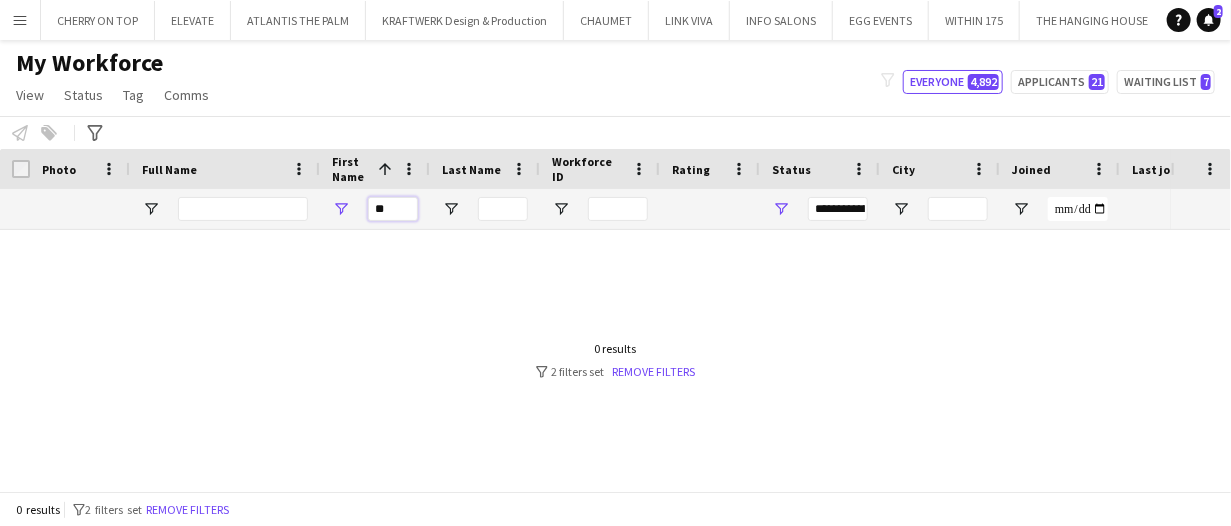 type on "*" 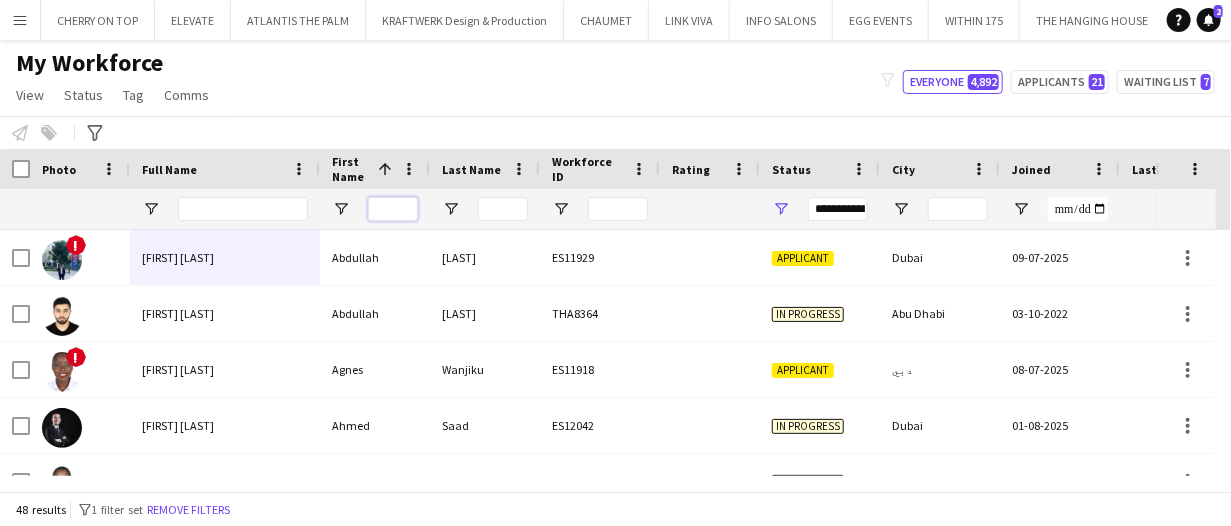 type 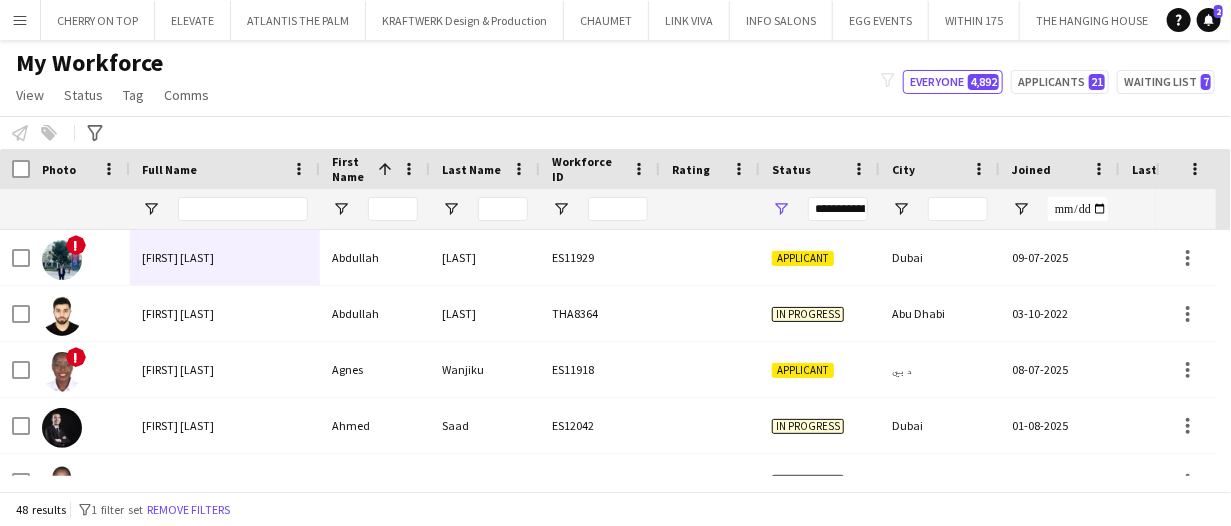 click on "Joined" at bounding box center (1031, 169) 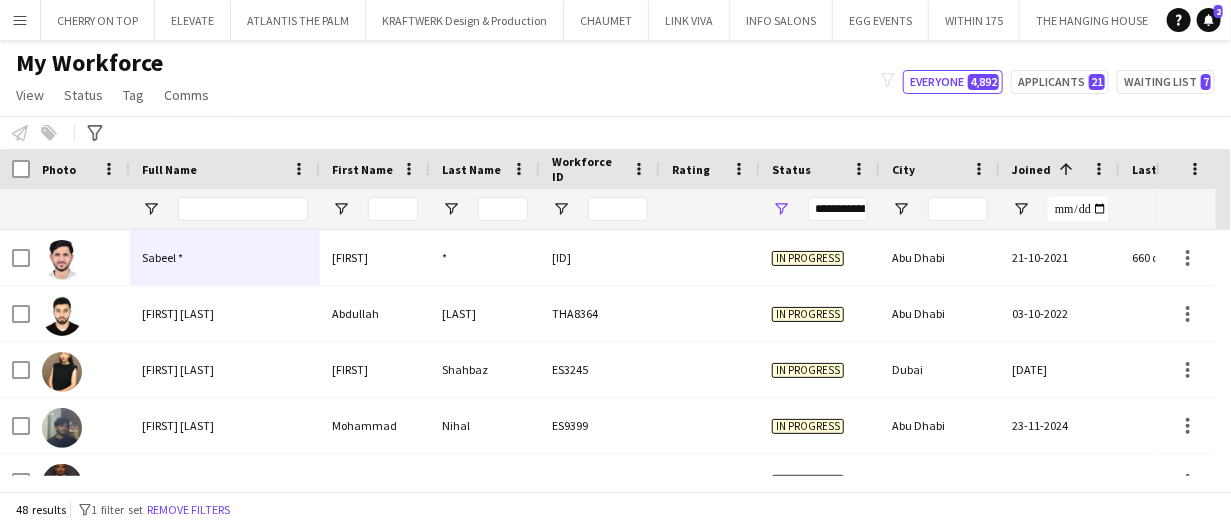click on "Joined" at bounding box center (1031, 169) 